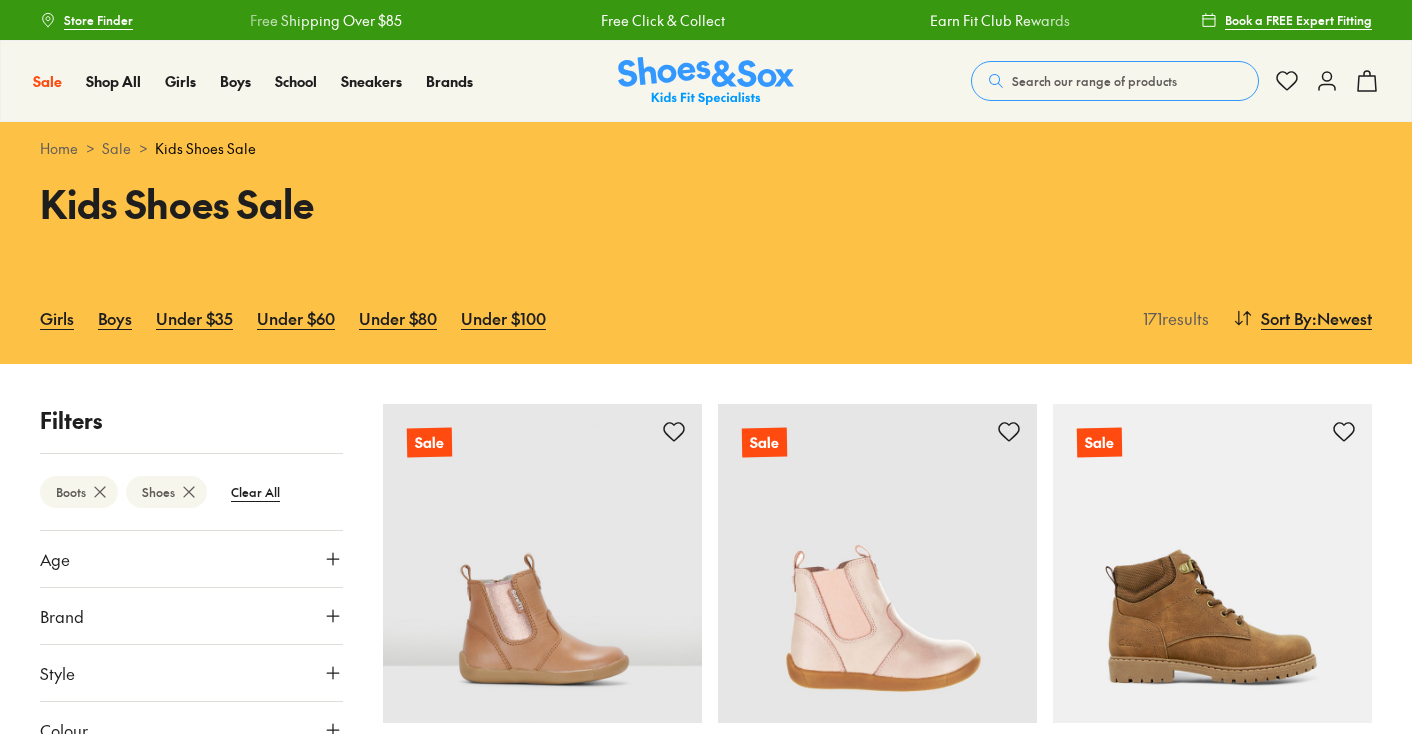 scroll, scrollTop: 0, scrollLeft: 0, axis: both 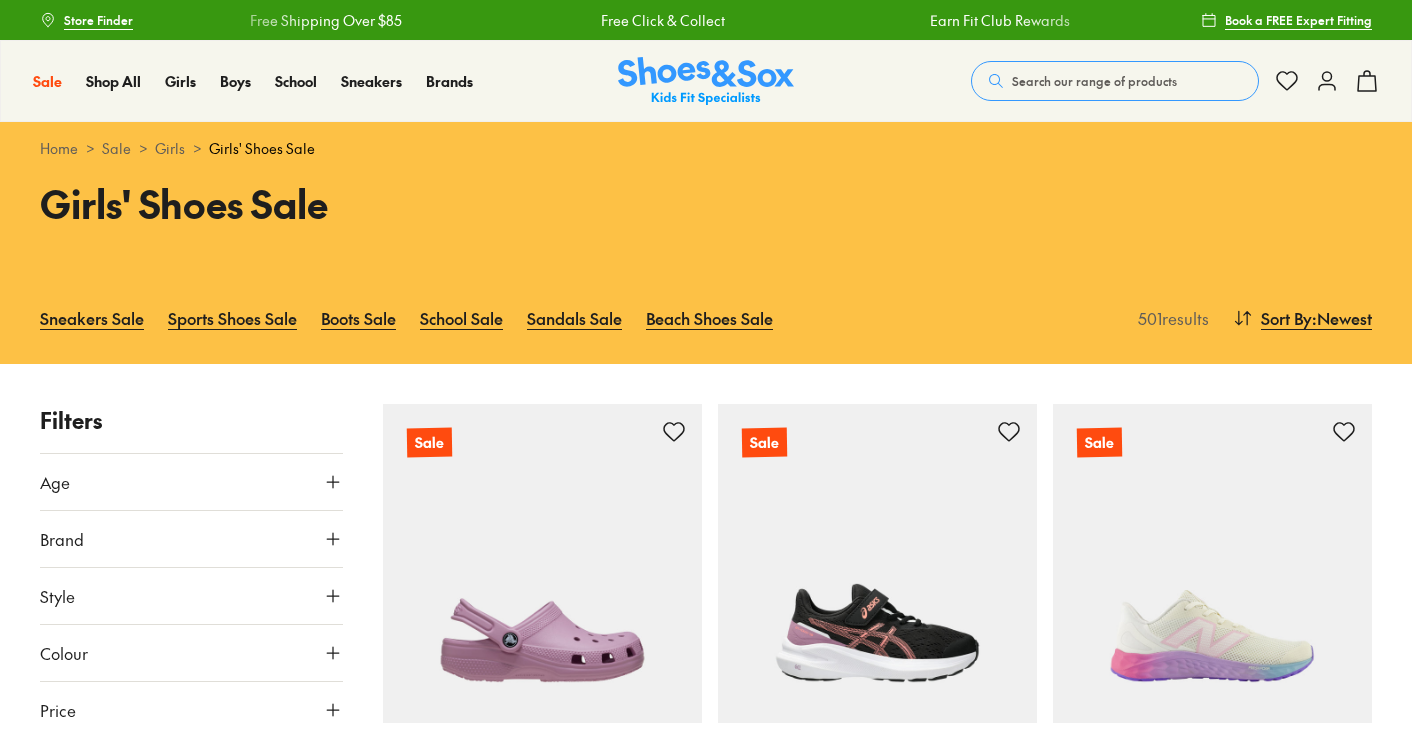 click on "Colour" at bounding box center [191, 653] 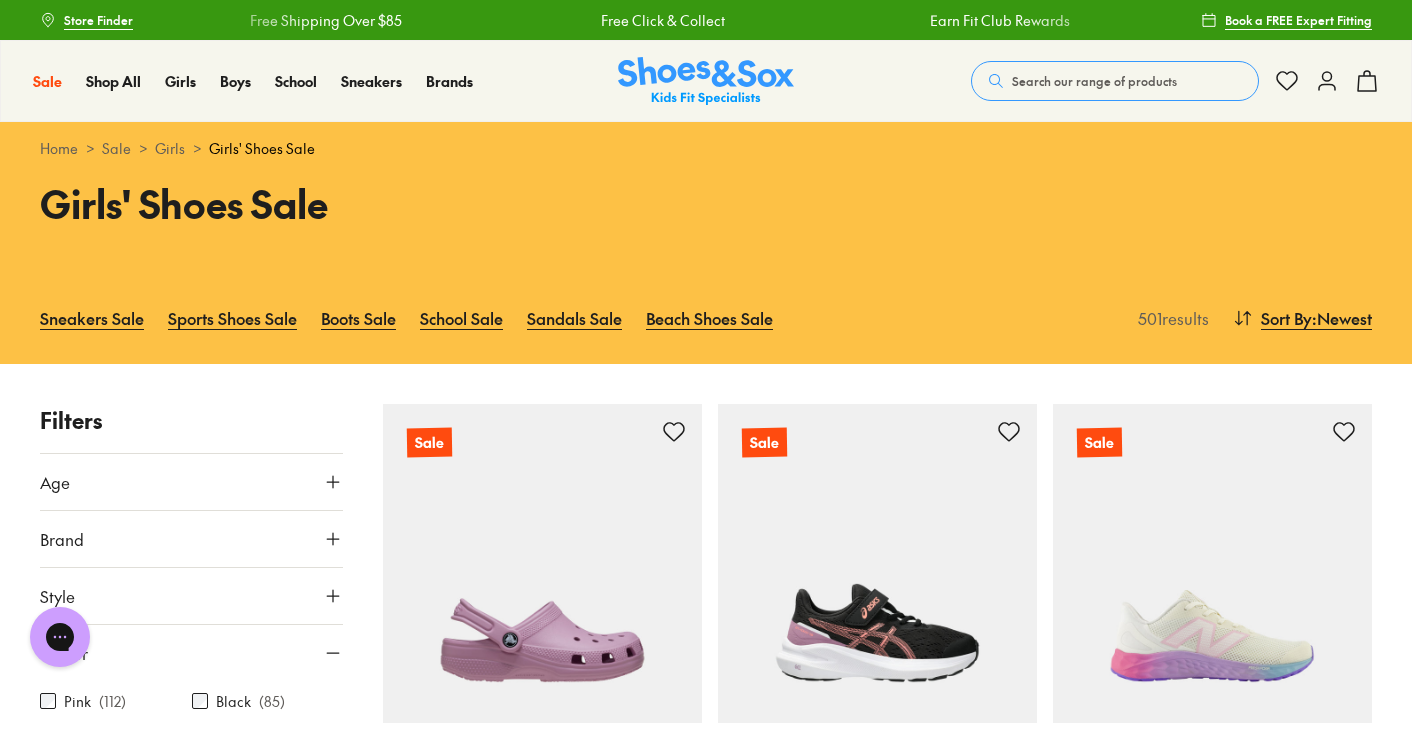 scroll, scrollTop: 0, scrollLeft: 0, axis: both 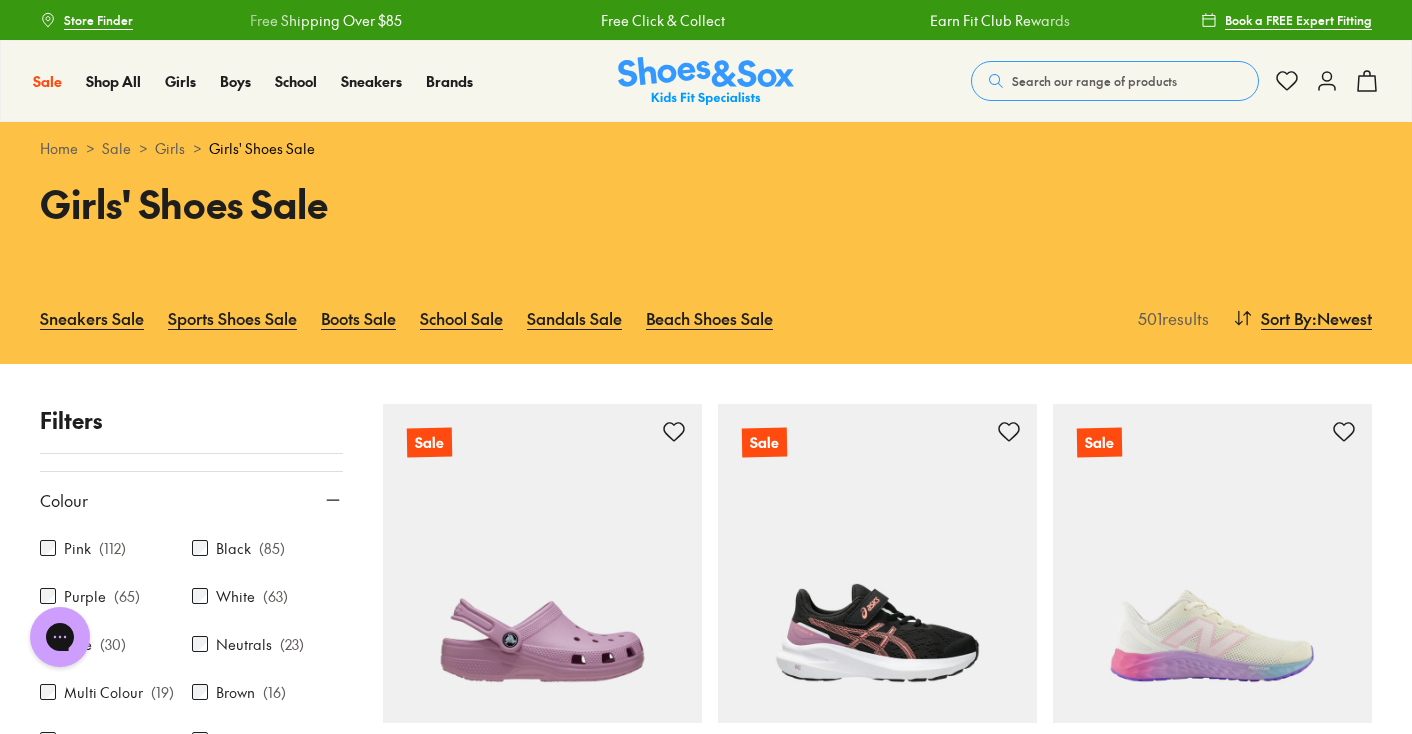 click on "Black" at bounding box center [233, 548] 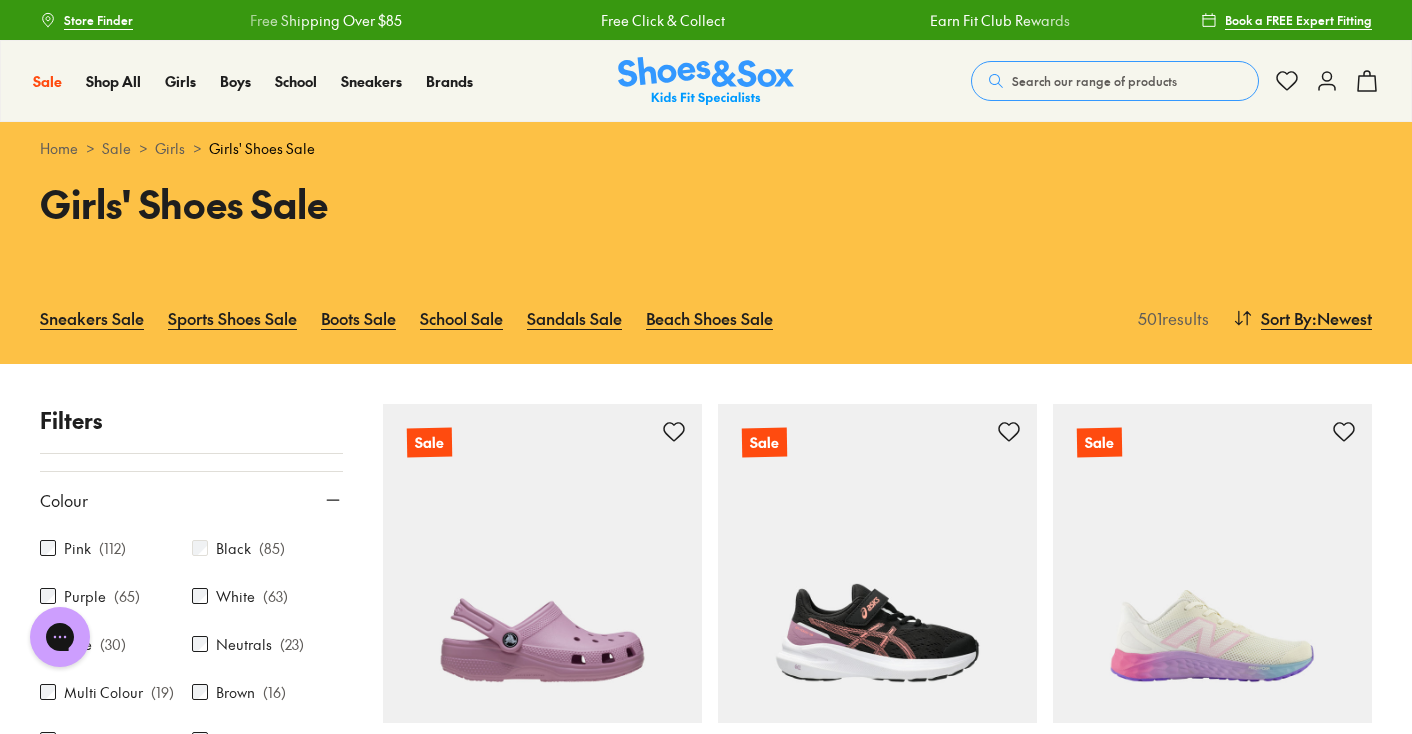 scroll, scrollTop: 264, scrollLeft: 0, axis: vertical 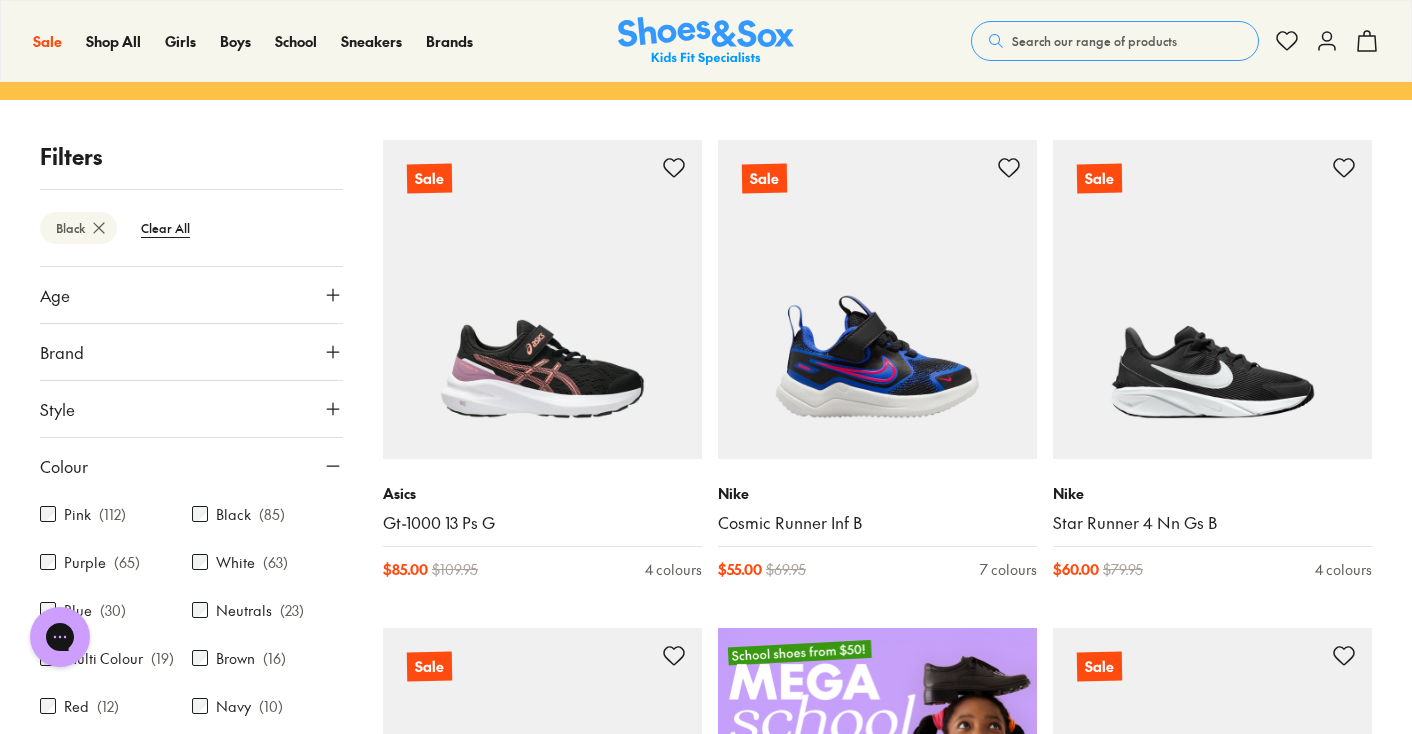 click on "Style" at bounding box center (191, 409) 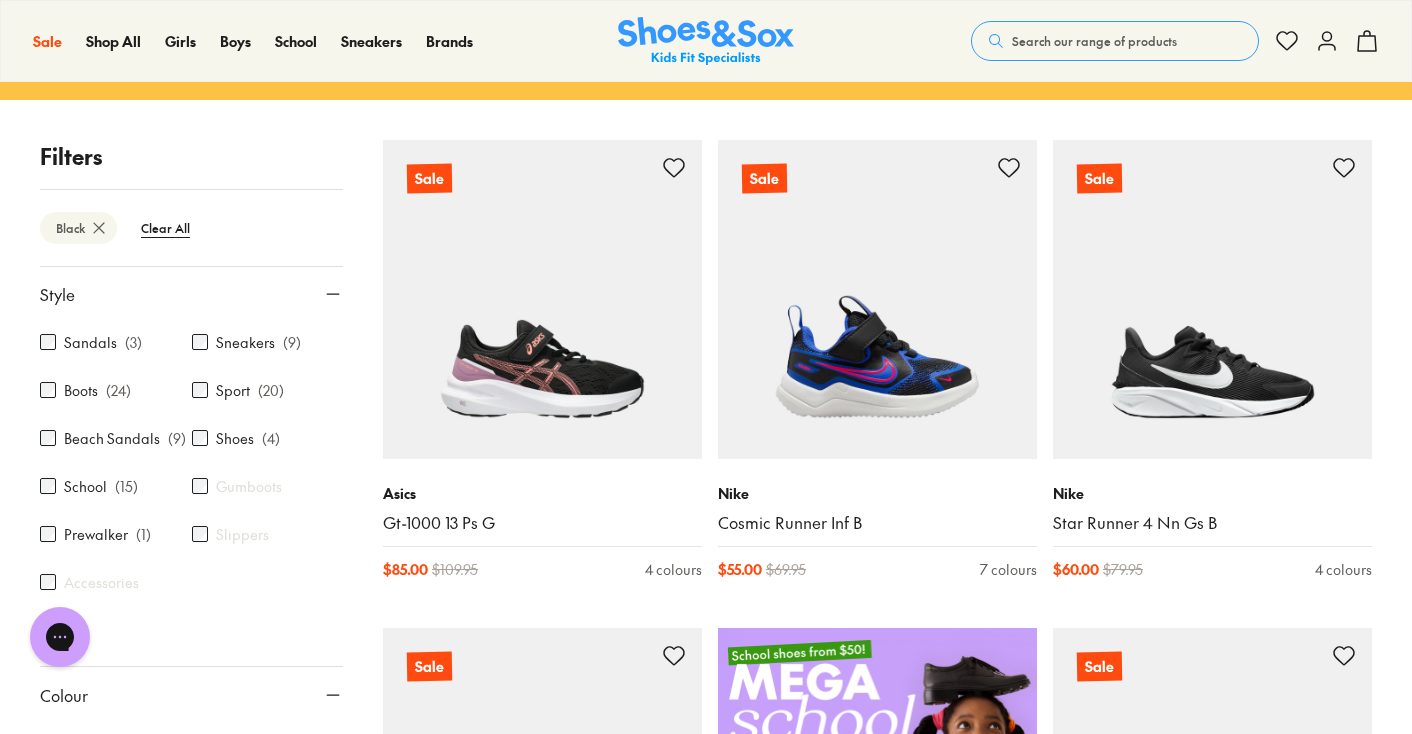 scroll, scrollTop: 113, scrollLeft: 0, axis: vertical 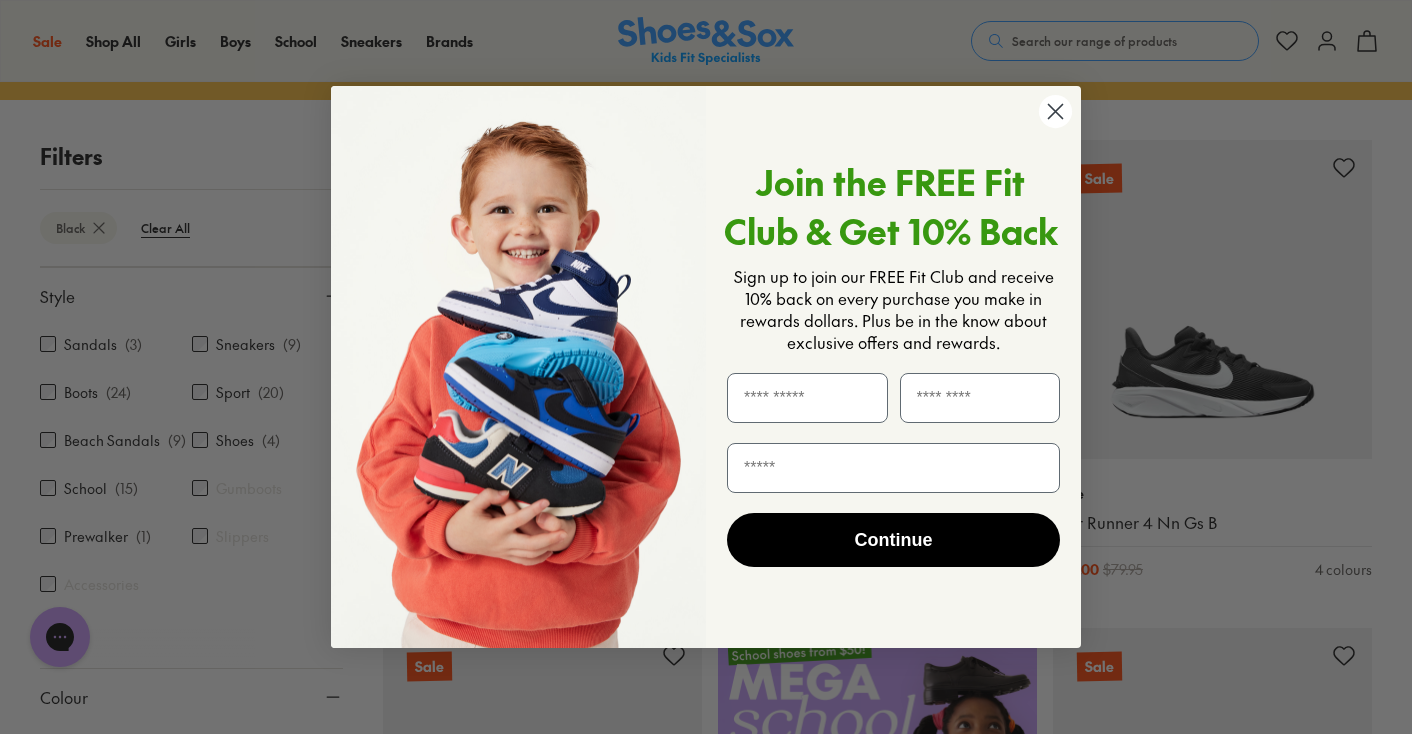 click 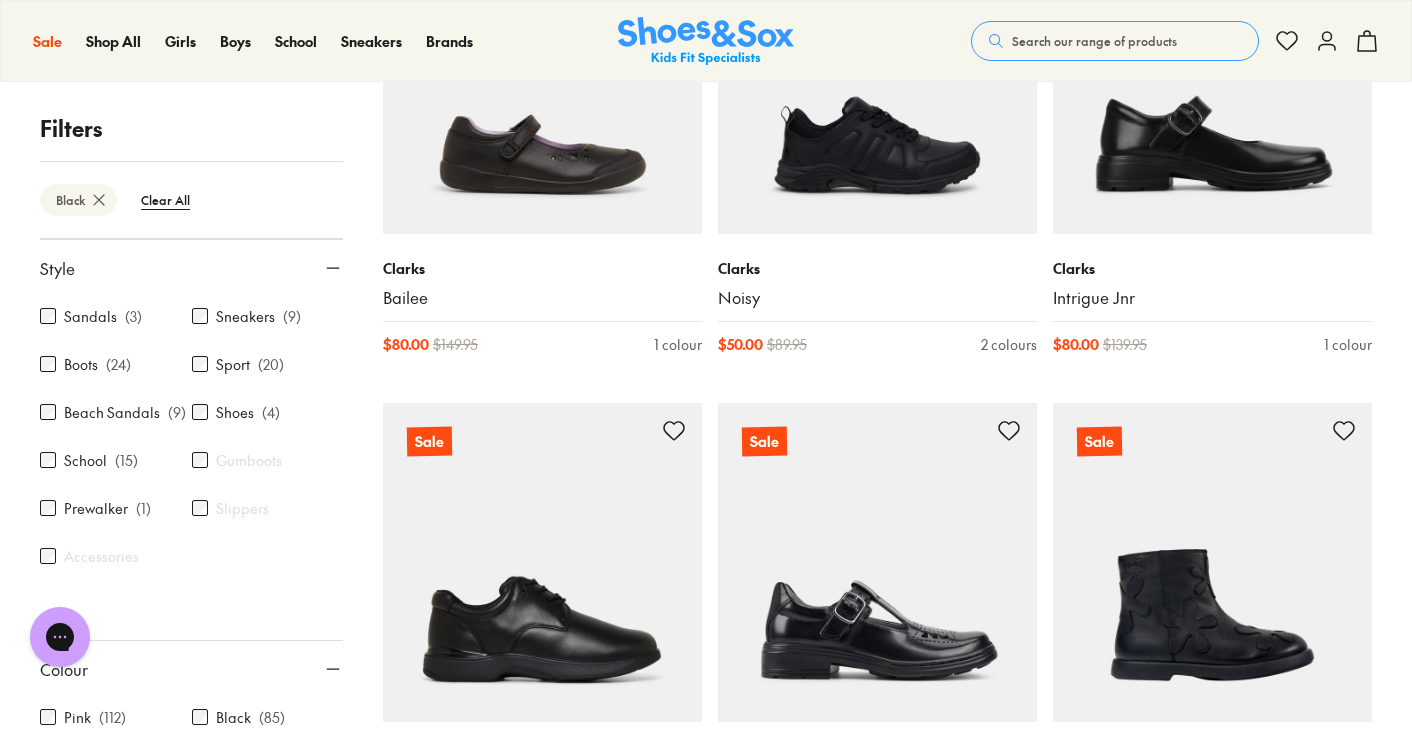 scroll, scrollTop: 2442, scrollLeft: 0, axis: vertical 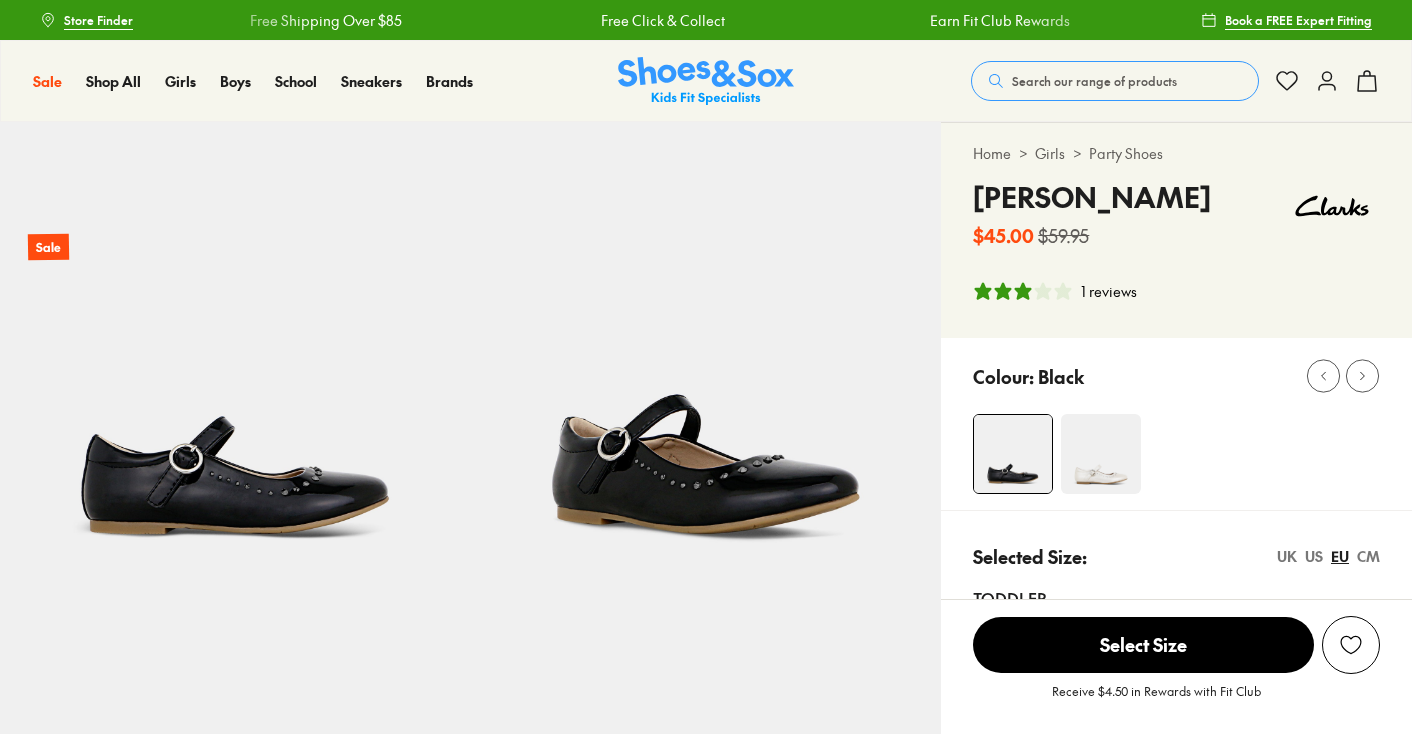 select on "*" 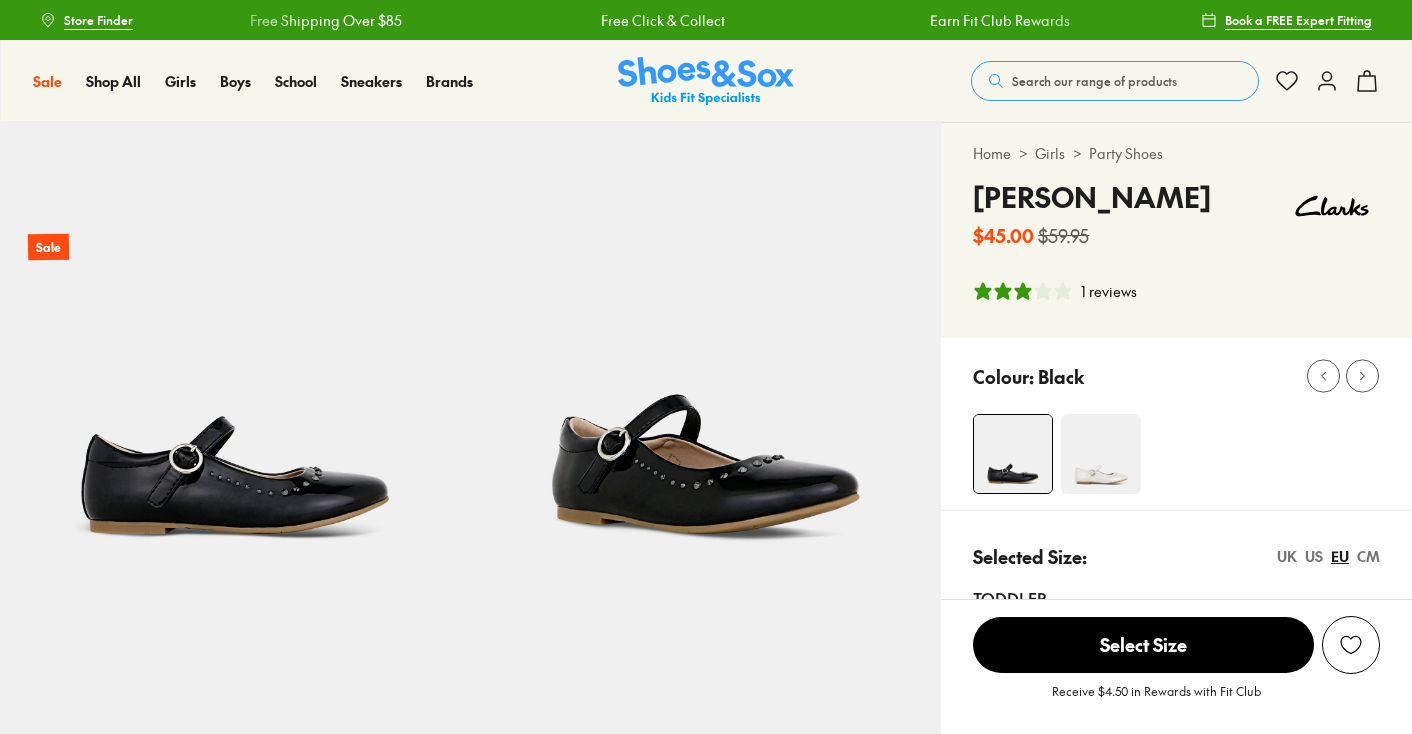 scroll, scrollTop: 0, scrollLeft: 0, axis: both 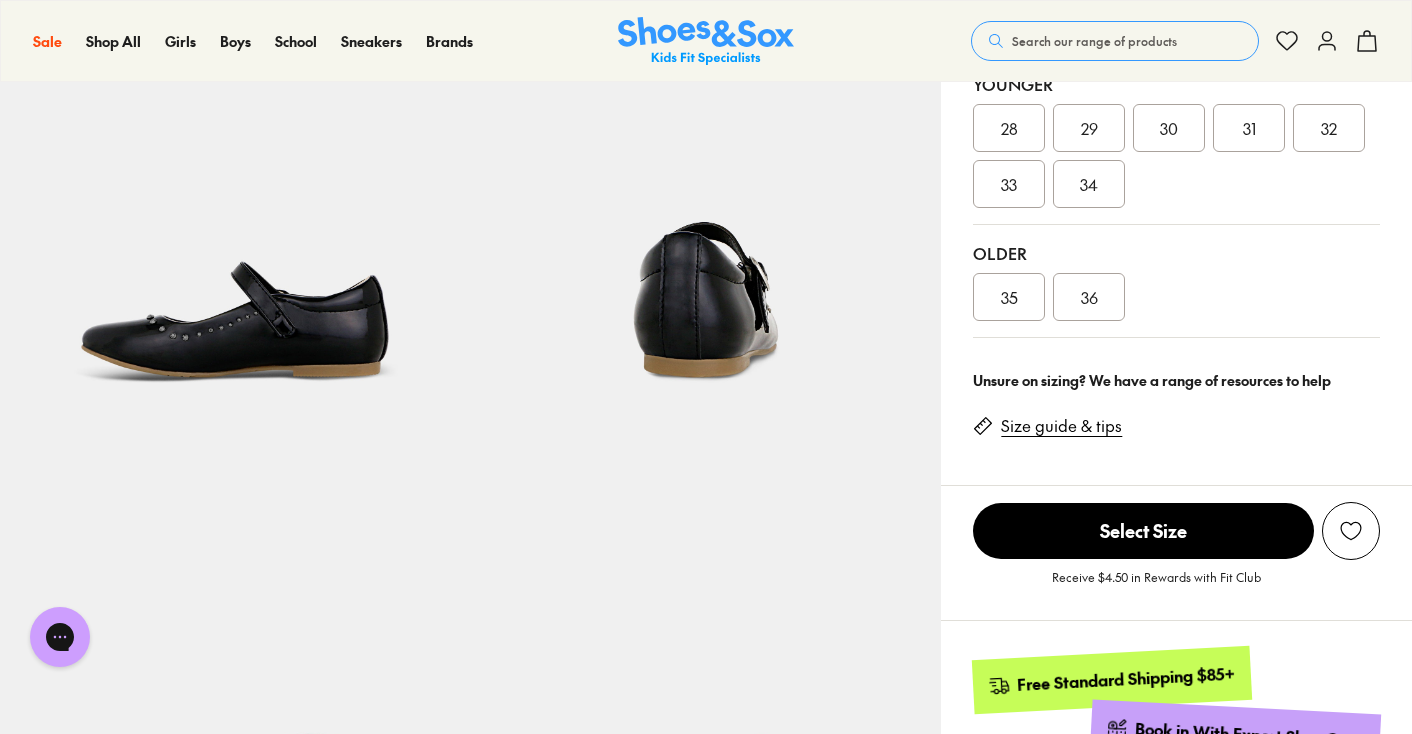 click on "35" at bounding box center (1009, 297) 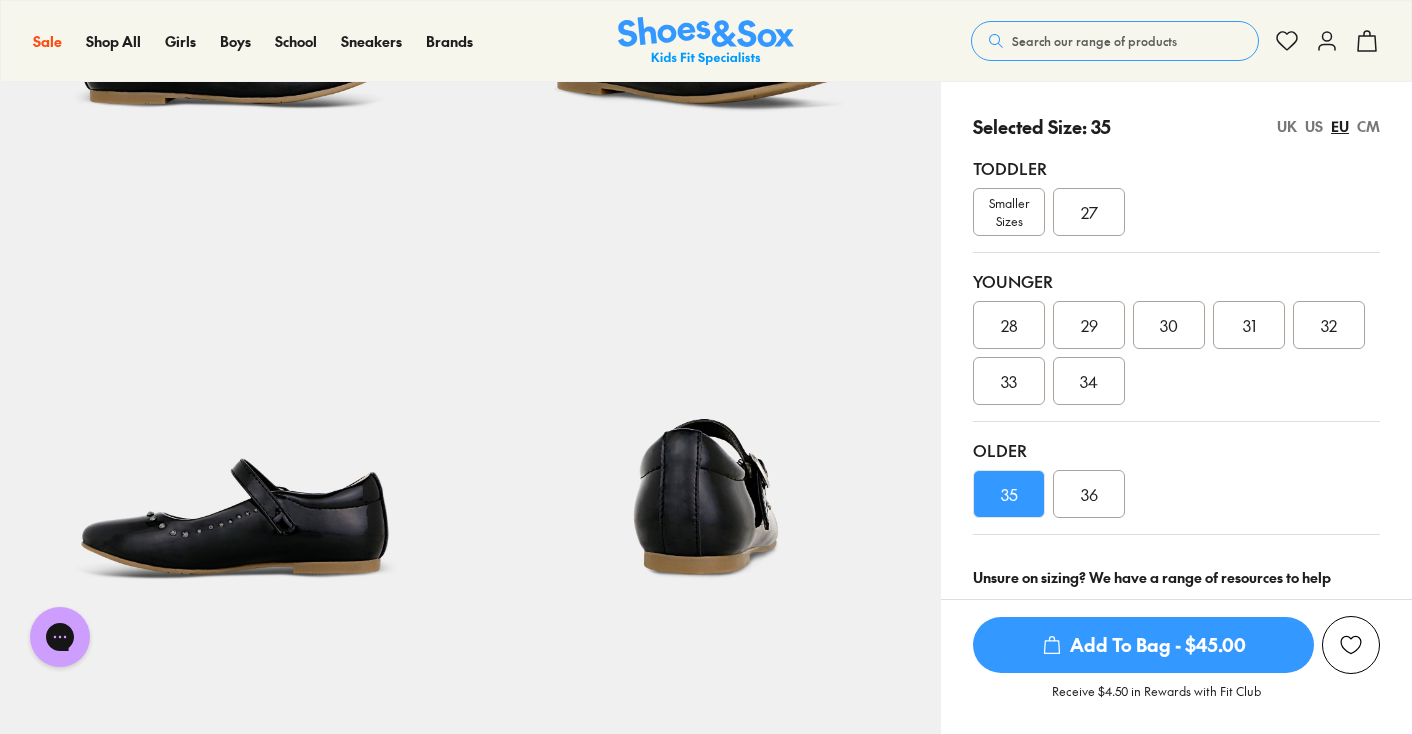 scroll, scrollTop: 422, scrollLeft: 0, axis: vertical 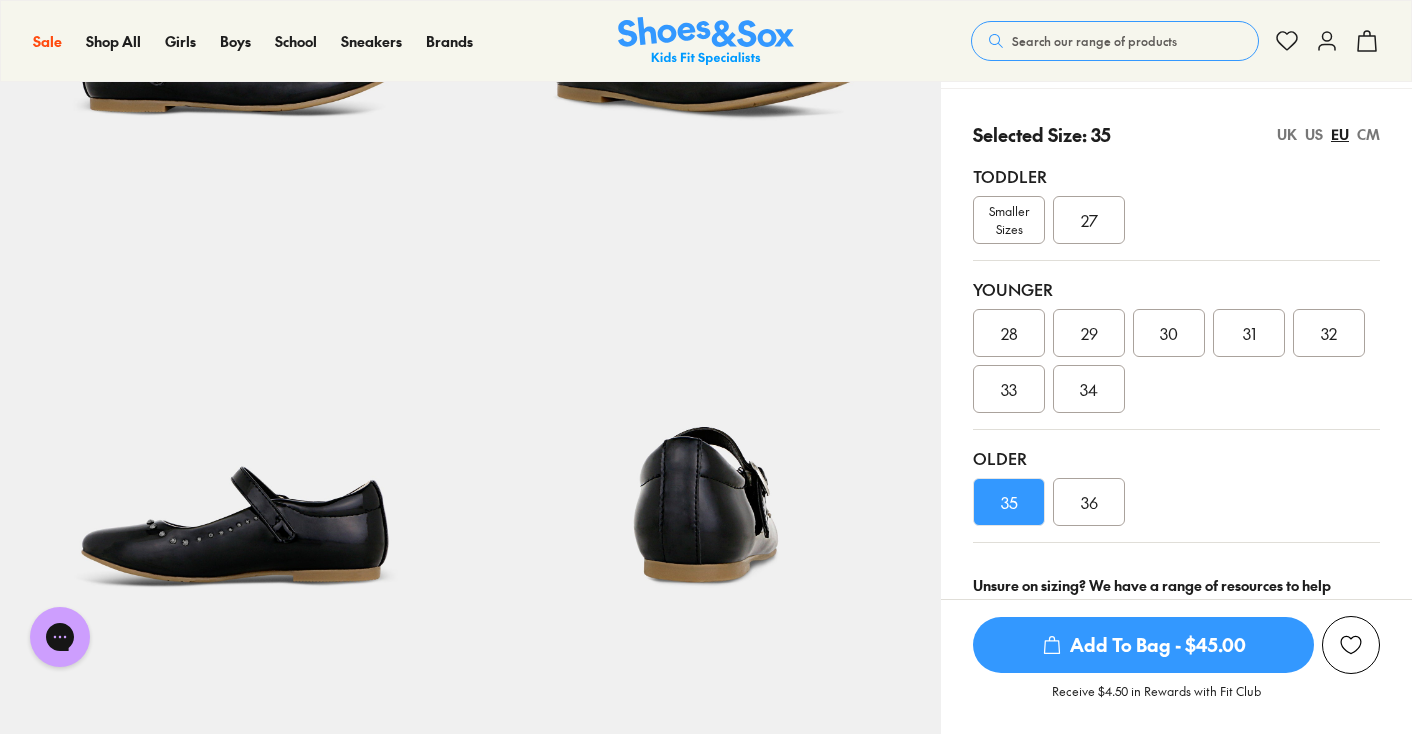click on "UK" at bounding box center [1287, 134] 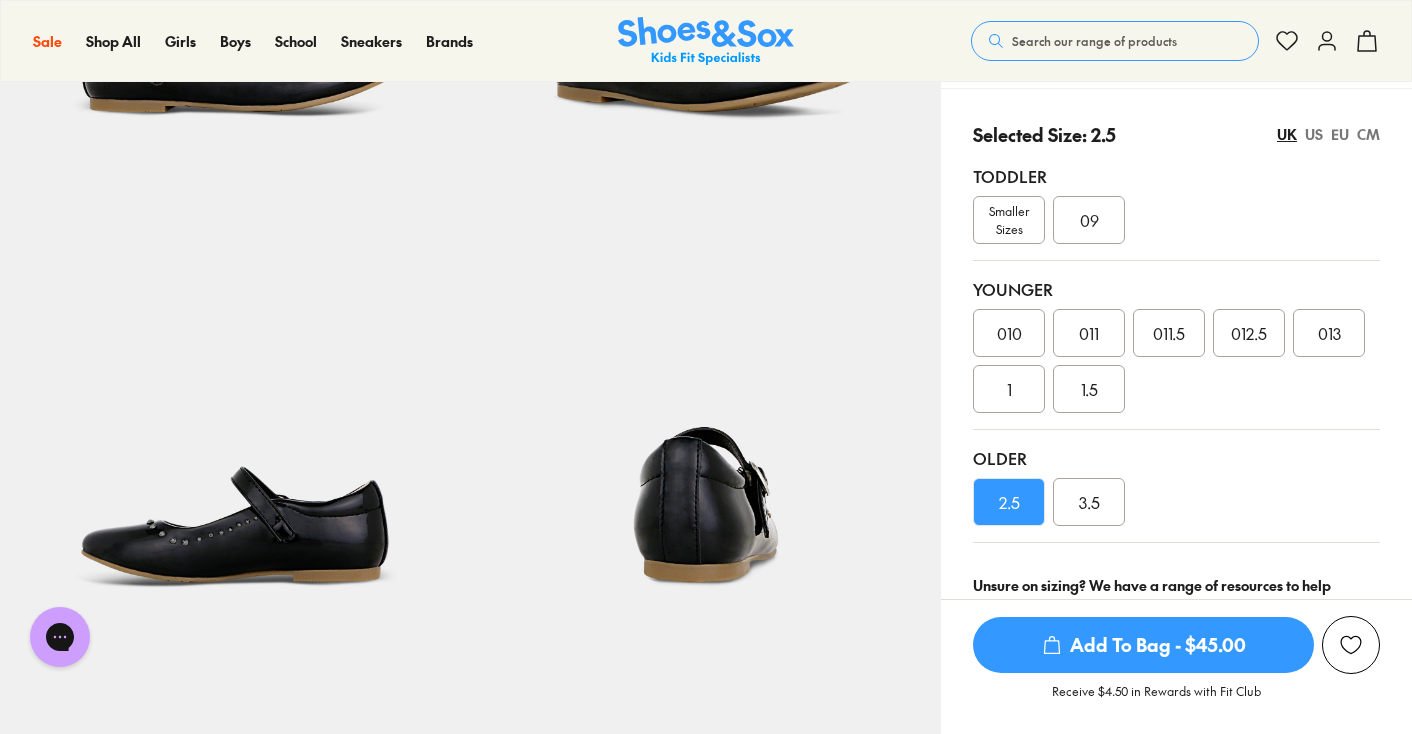 click on "EU" at bounding box center [1340, 134] 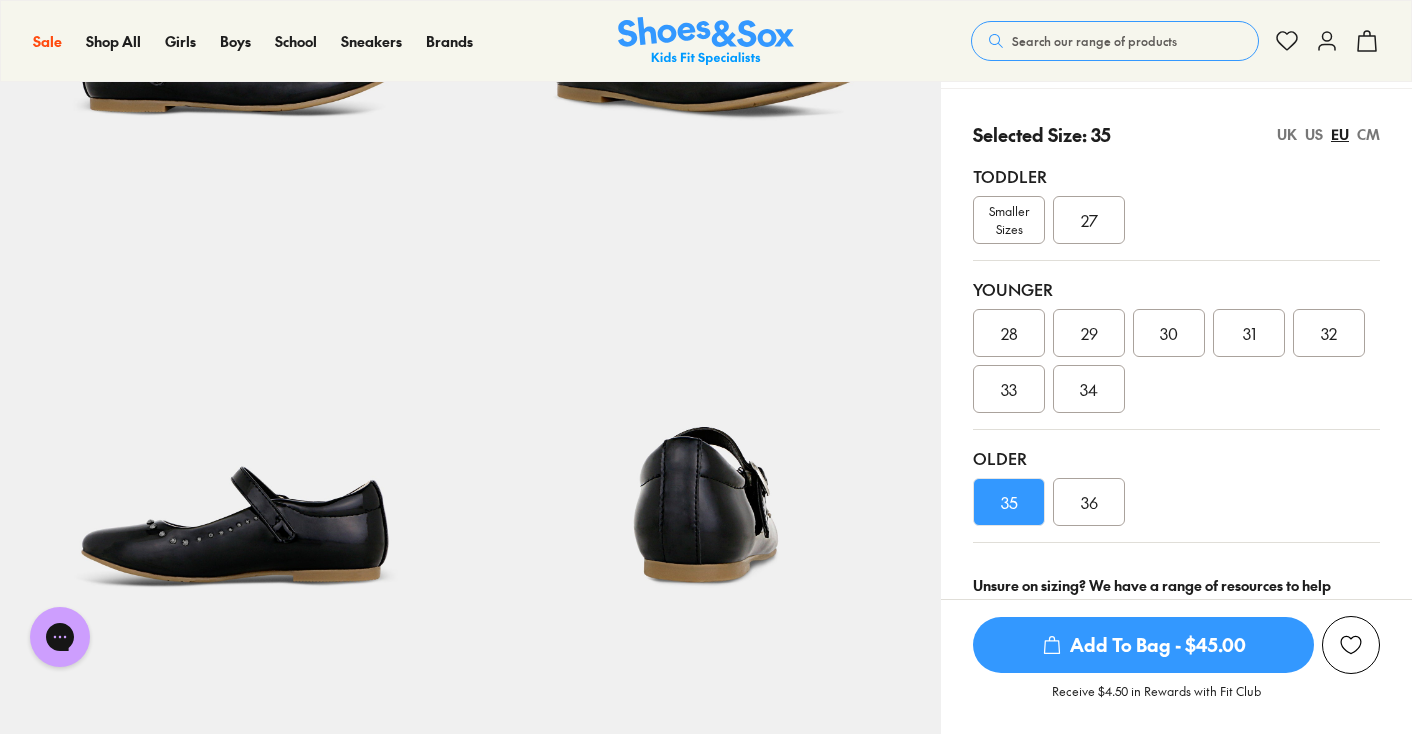 click on "36" at bounding box center [1089, 502] 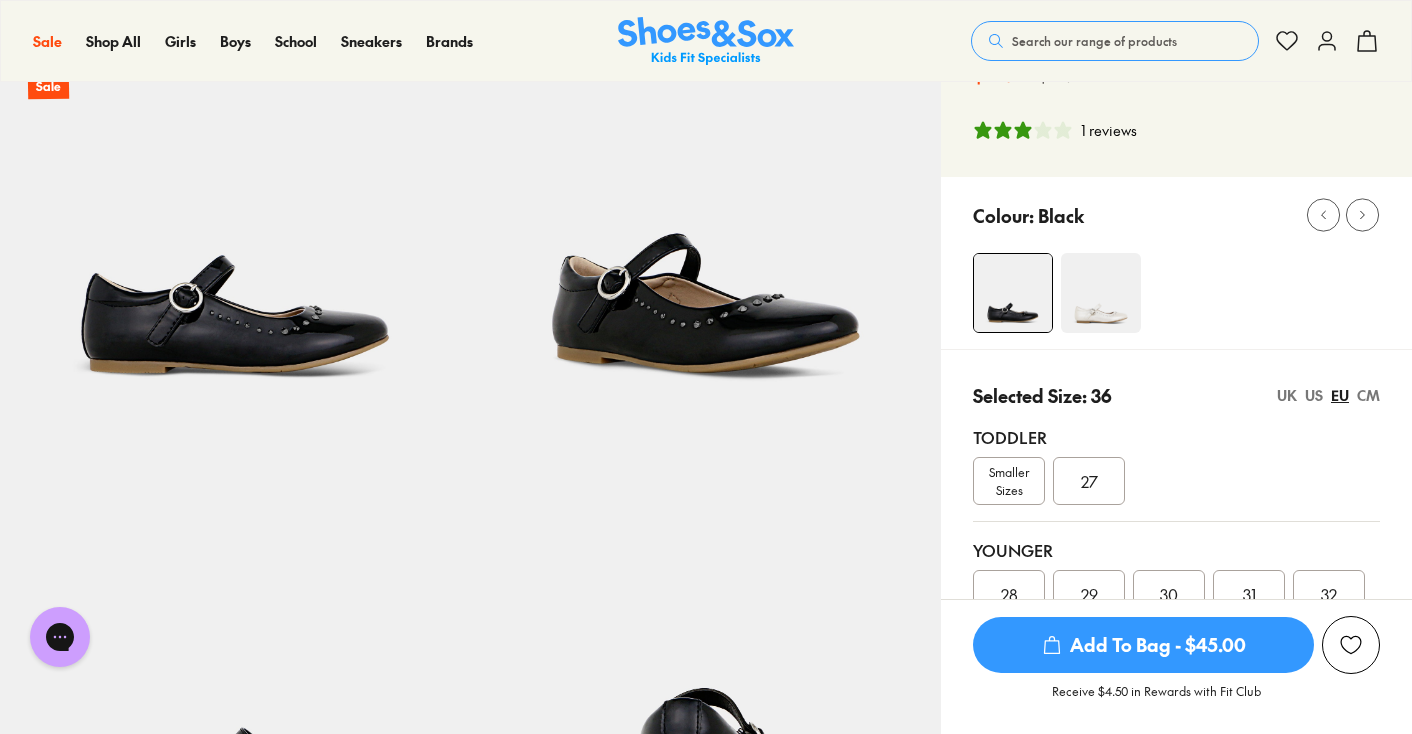 scroll, scrollTop: 0, scrollLeft: 0, axis: both 